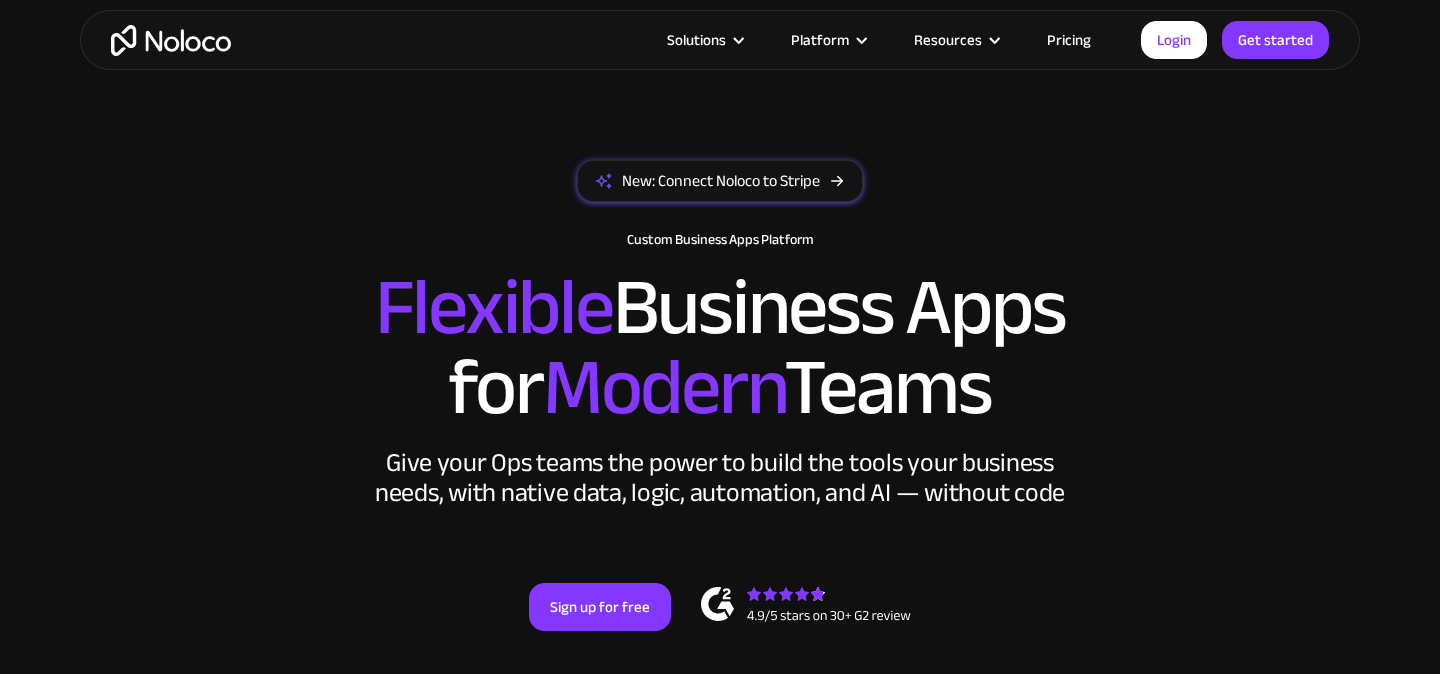 scroll, scrollTop: 1765, scrollLeft: 0, axis: vertical 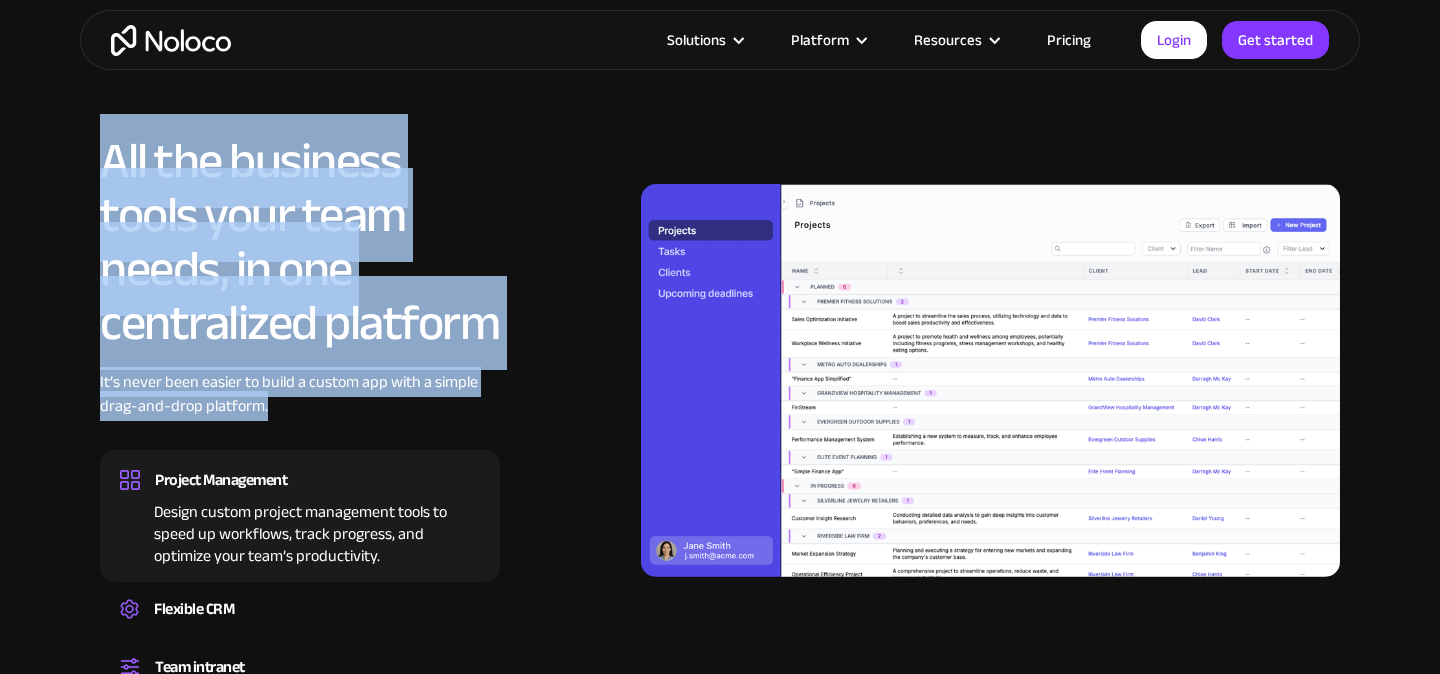 drag, startPoint x: 111, startPoint y: 166, endPoint x: 398, endPoint y: 422, distance: 384.5842 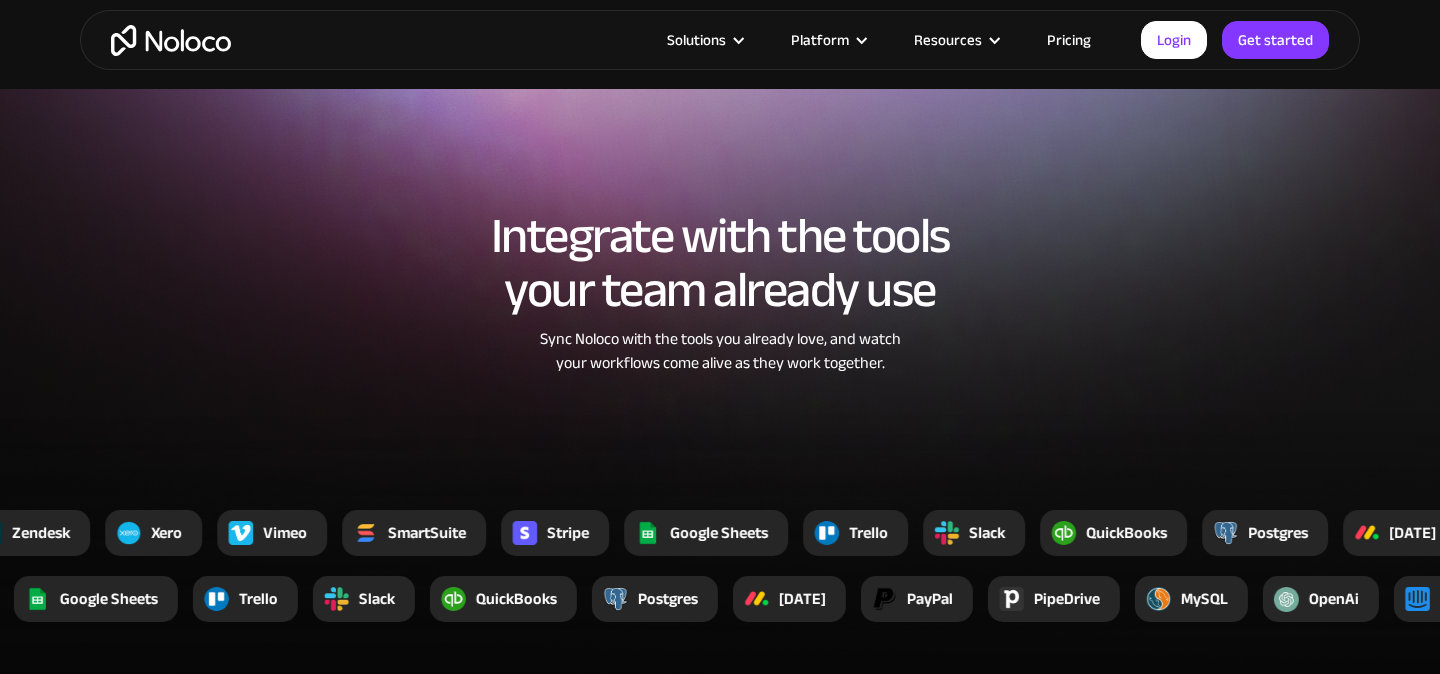 scroll, scrollTop: 3536, scrollLeft: 0, axis: vertical 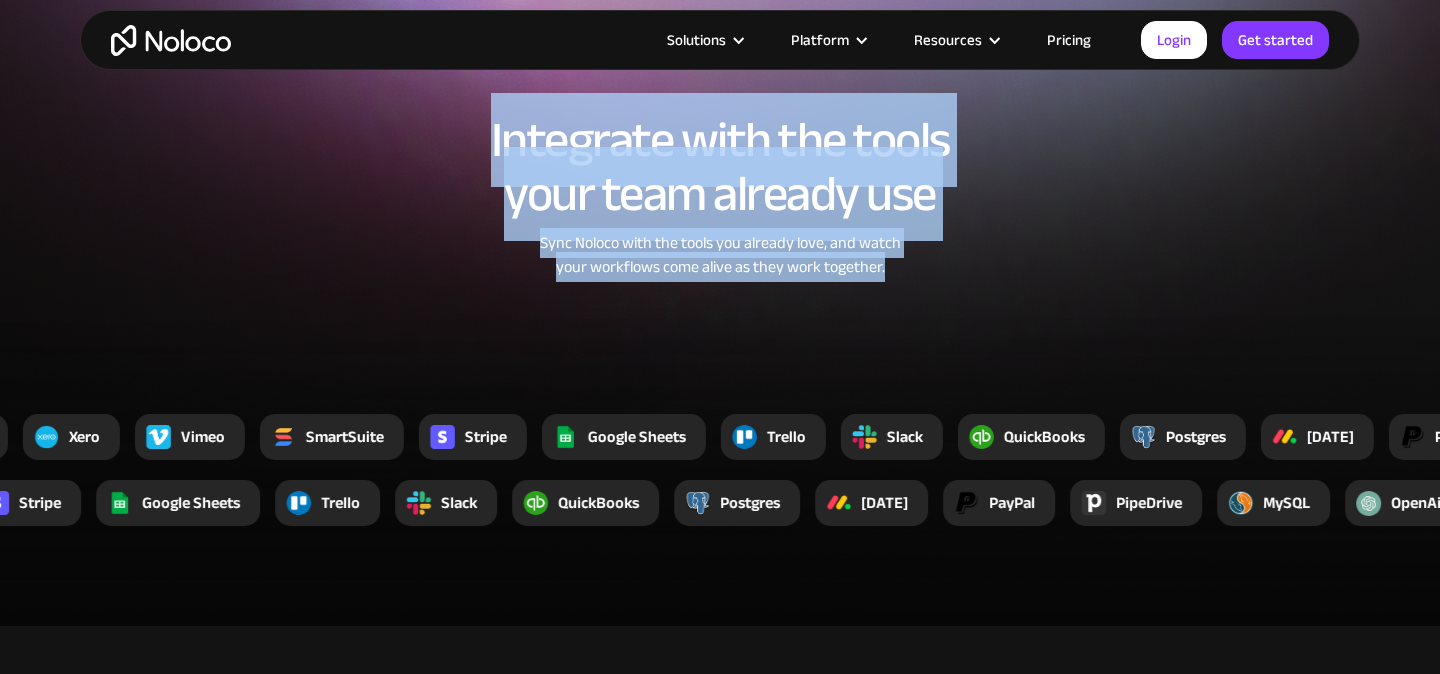 drag, startPoint x: 484, startPoint y: 139, endPoint x: 955, endPoint y: 286, distance: 493.40652 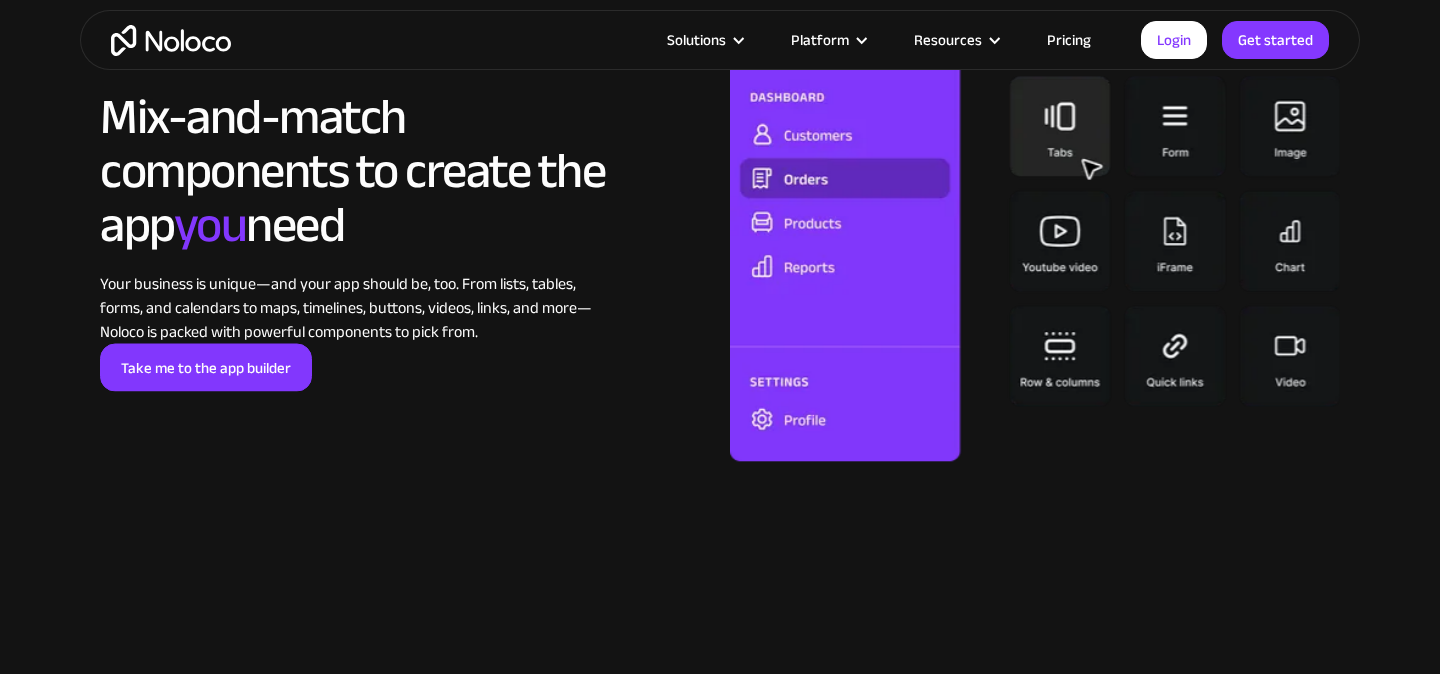 scroll, scrollTop: 4255, scrollLeft: 0, axis: vertical 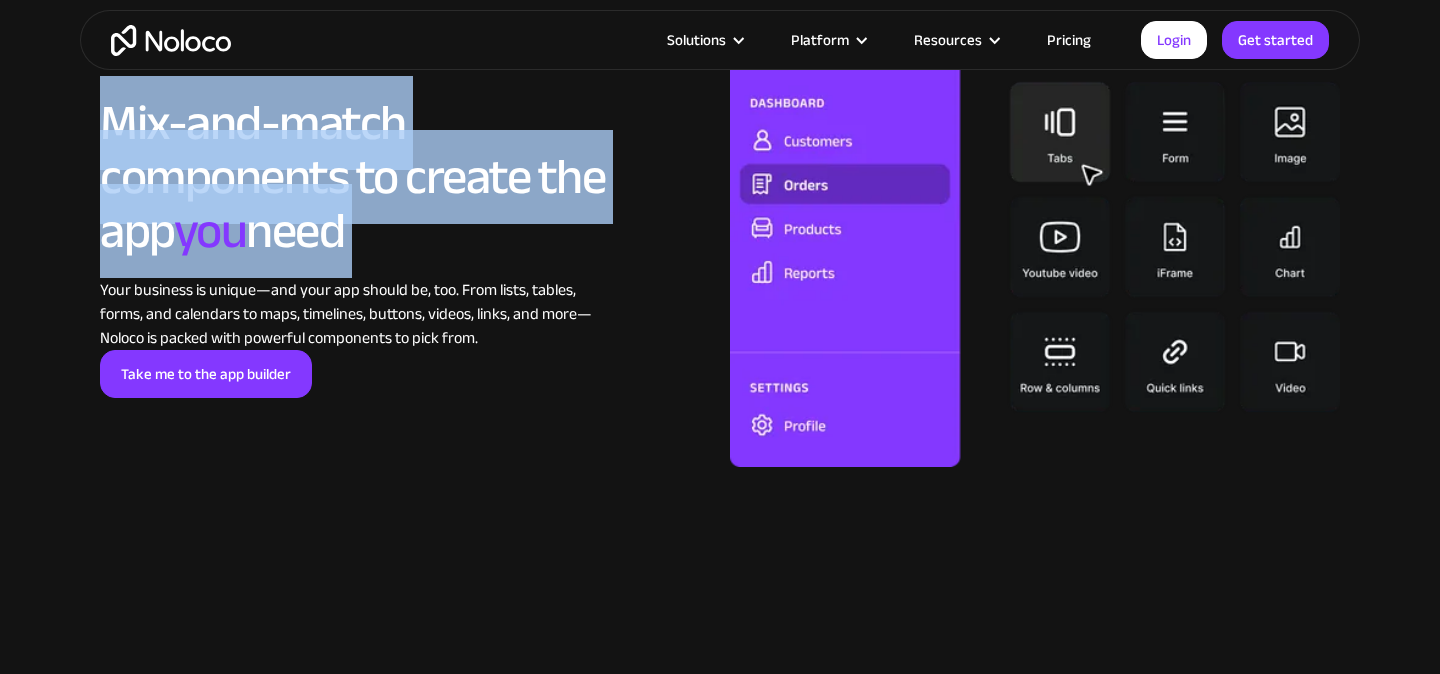 drag, startPoint x: 95, startPoint y: 125, endPoint x: 540, endPoint y: 259, distance: 464.73755 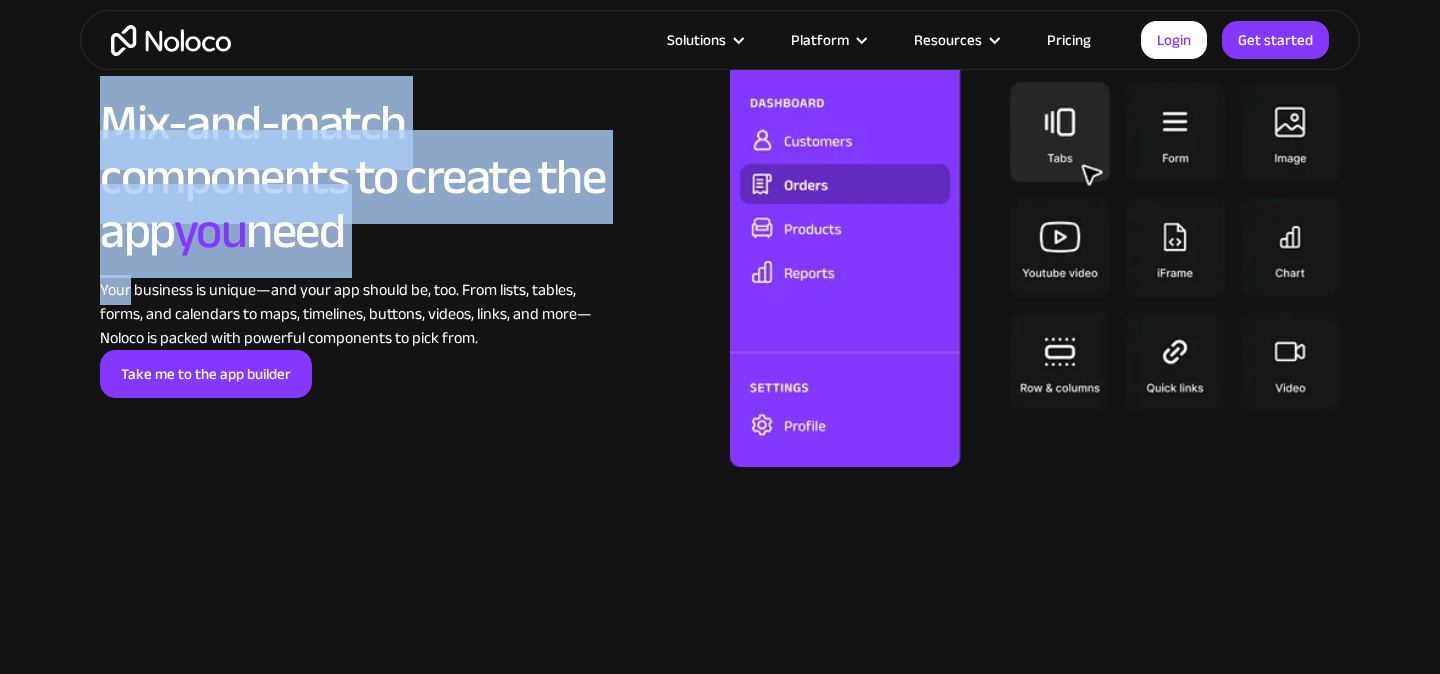 drag, startPoint x: 540, startPoint y: 259, endPoint x: 82, endPoint y: 140, distance: 473.20715 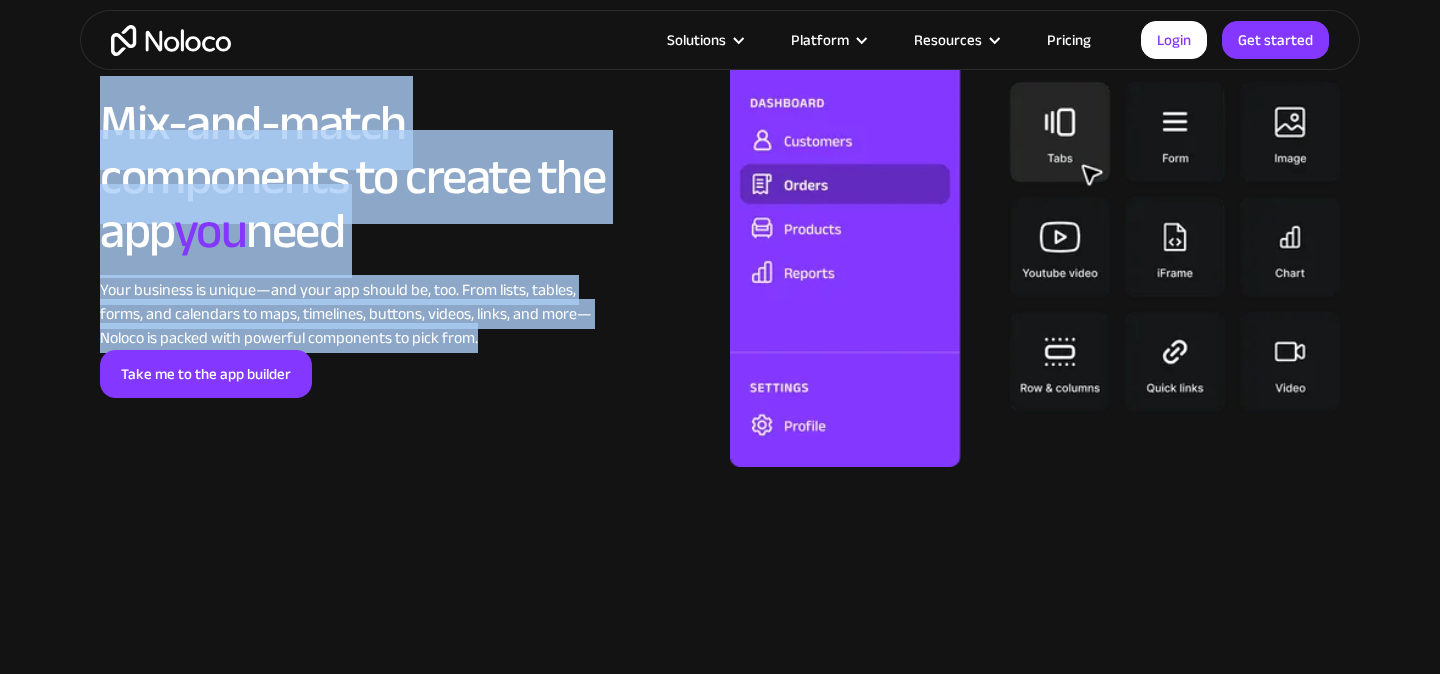 drag, startPoint x: 102, startPoint y: 126, endPoint x: 517, endPoint y: 337, distance: 465.55988 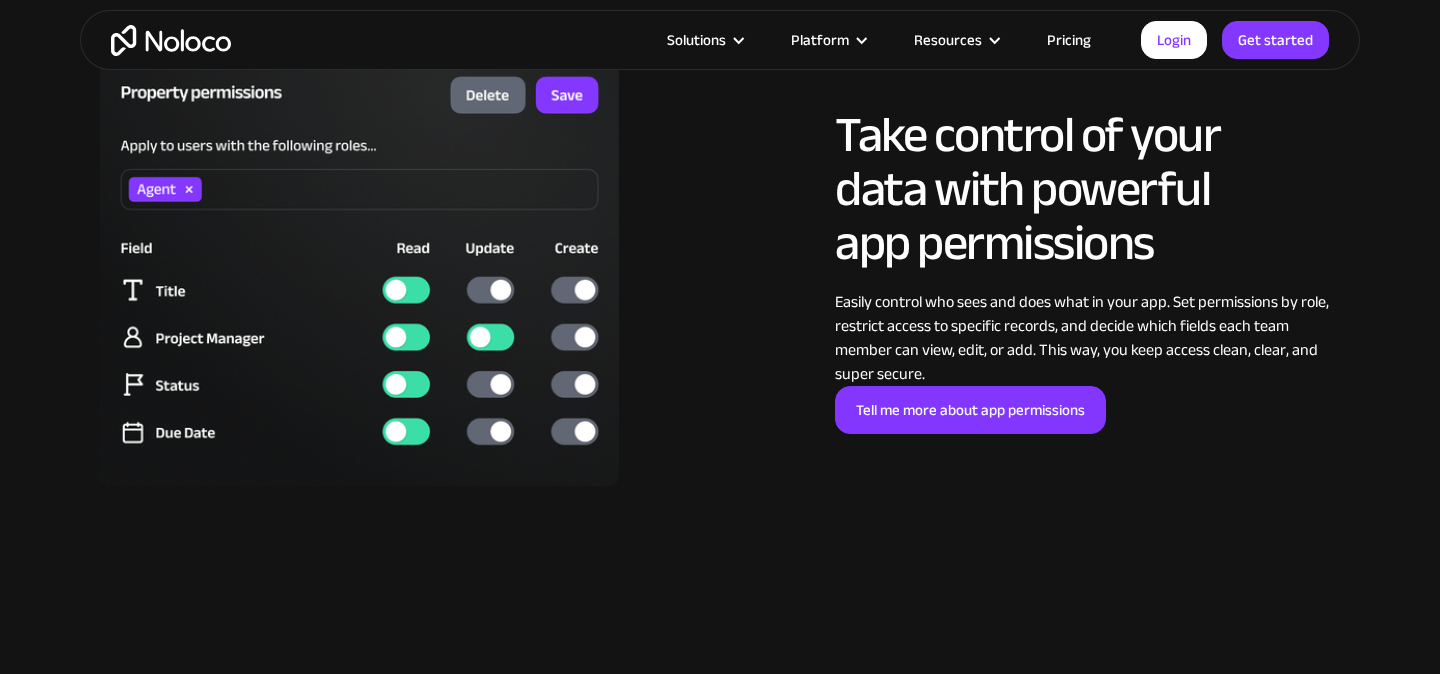 scroll, scrollTop: 4944, scrollLeft: 0, axis: vertical 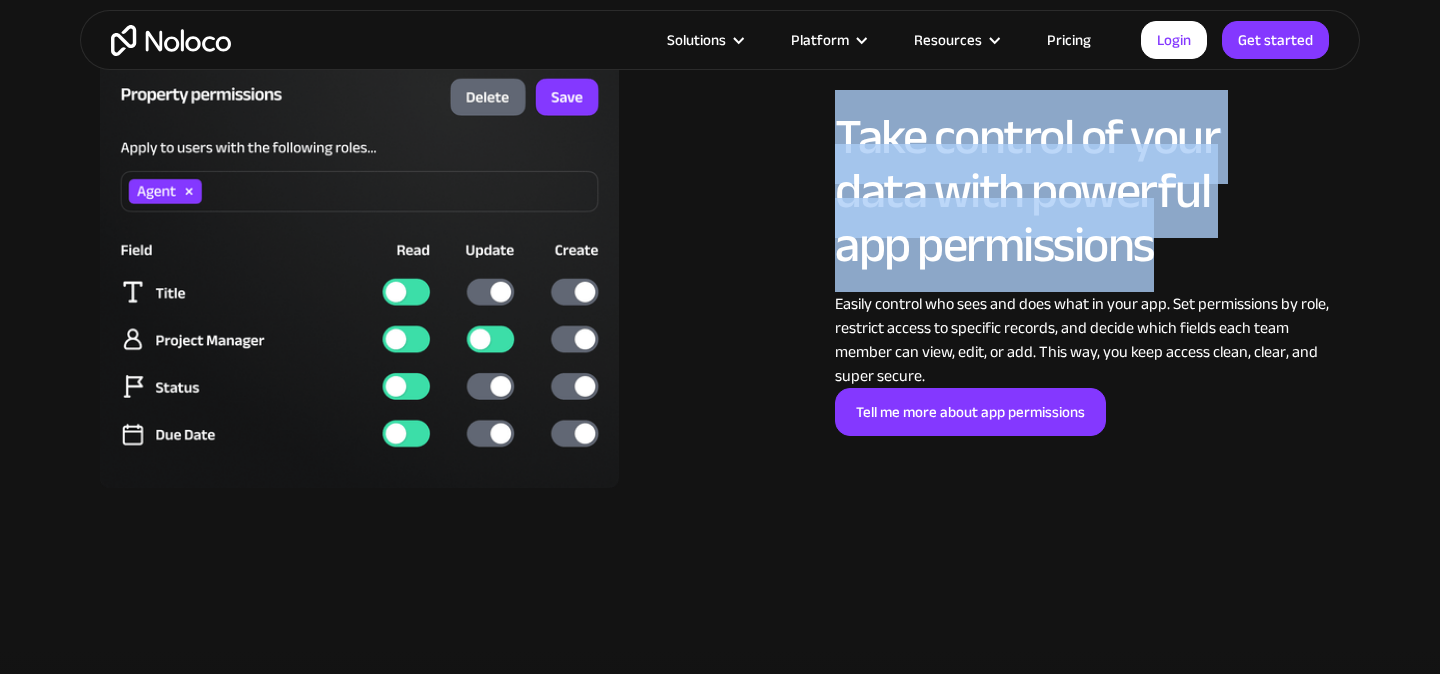 drag, startPoint x: 843, startPoint y: 112, endPoint x: 1172, endPoint y: 254, distance: 358.33643 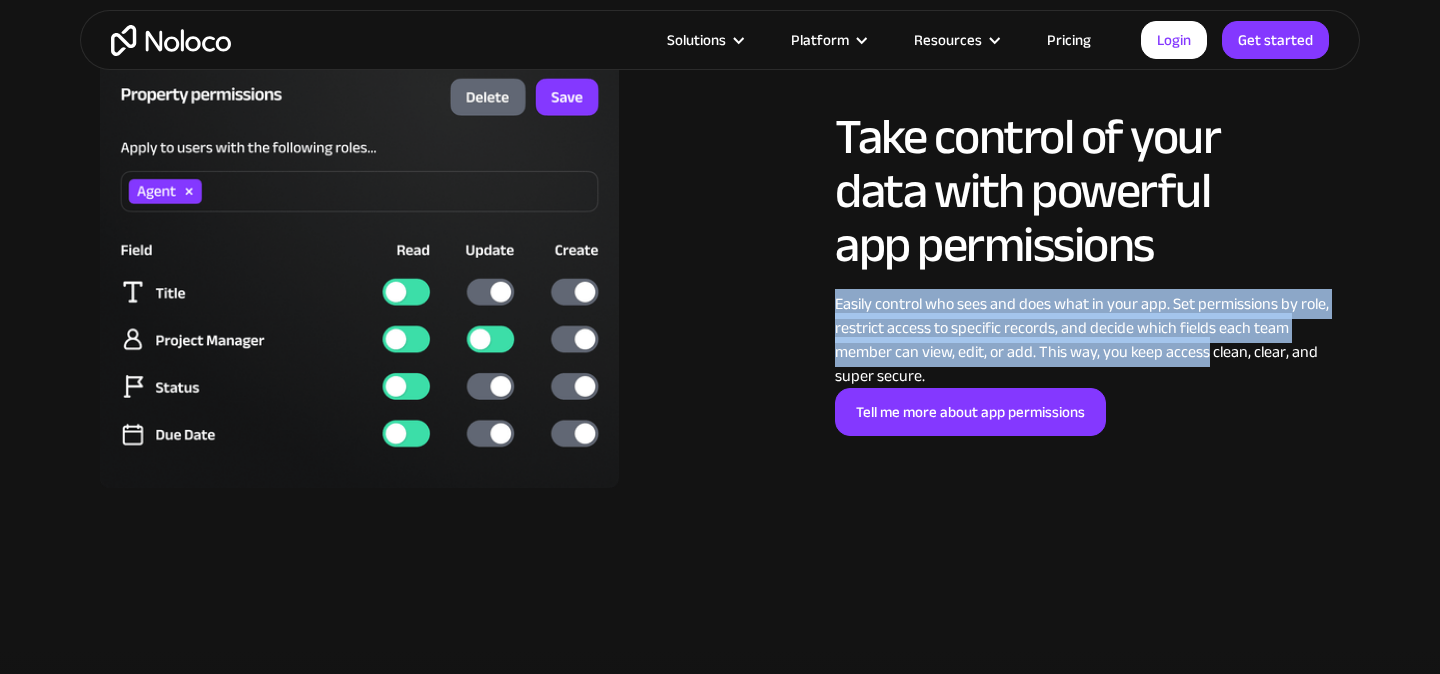 drag, startPoint x: 1172, startPoint y: 254, endPoint x: 1171, endPoint y: 364, distance: 110.00455 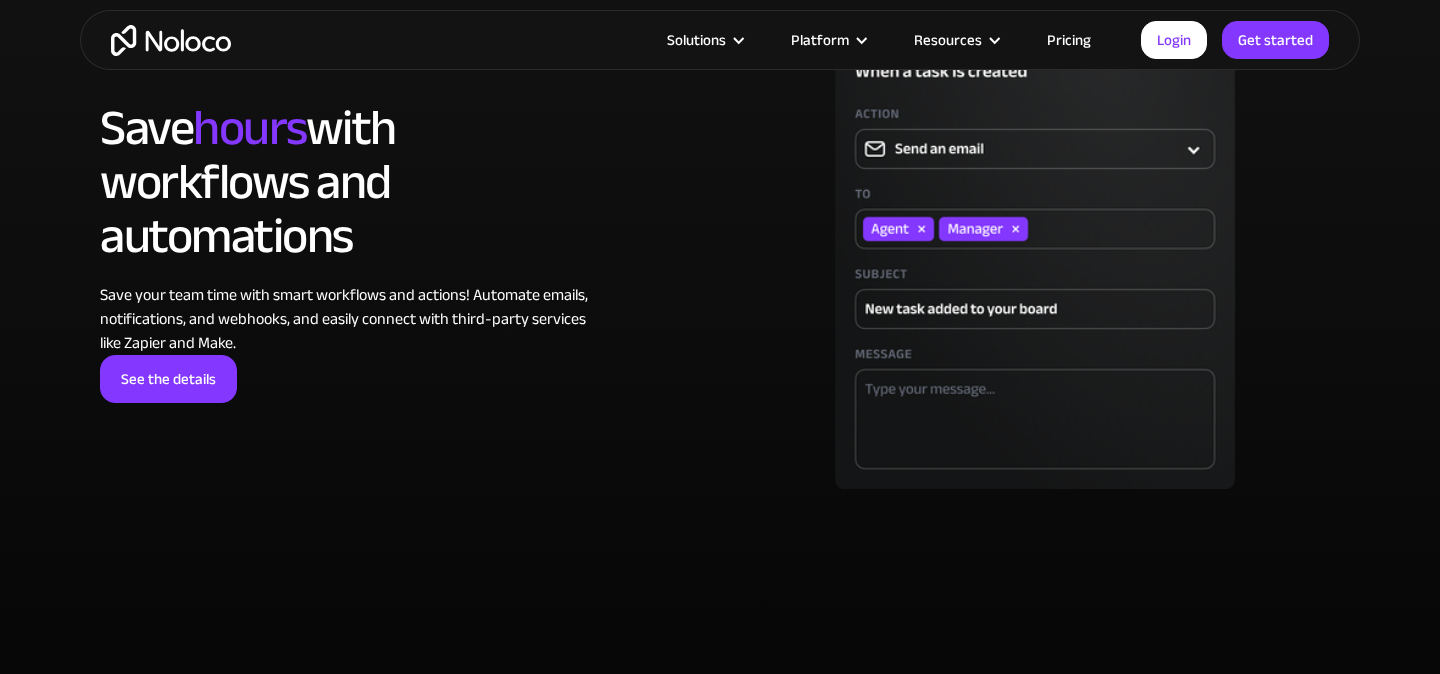 scroll, scrollTop: 5700, scrollLeft: 0, axis: vertical 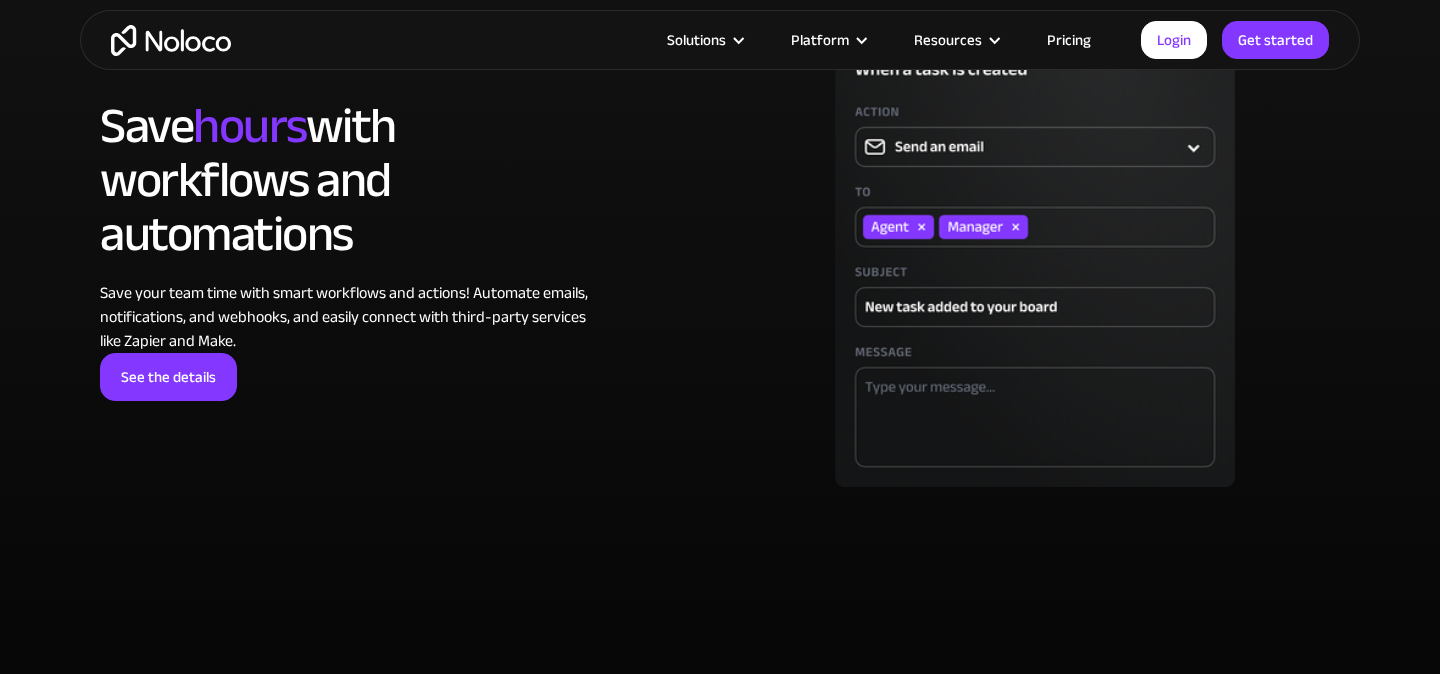 drag, startPoint x: 106, startPoint y: 110, endPoint x: 361, endPoint y: 251, distance: 291.38635 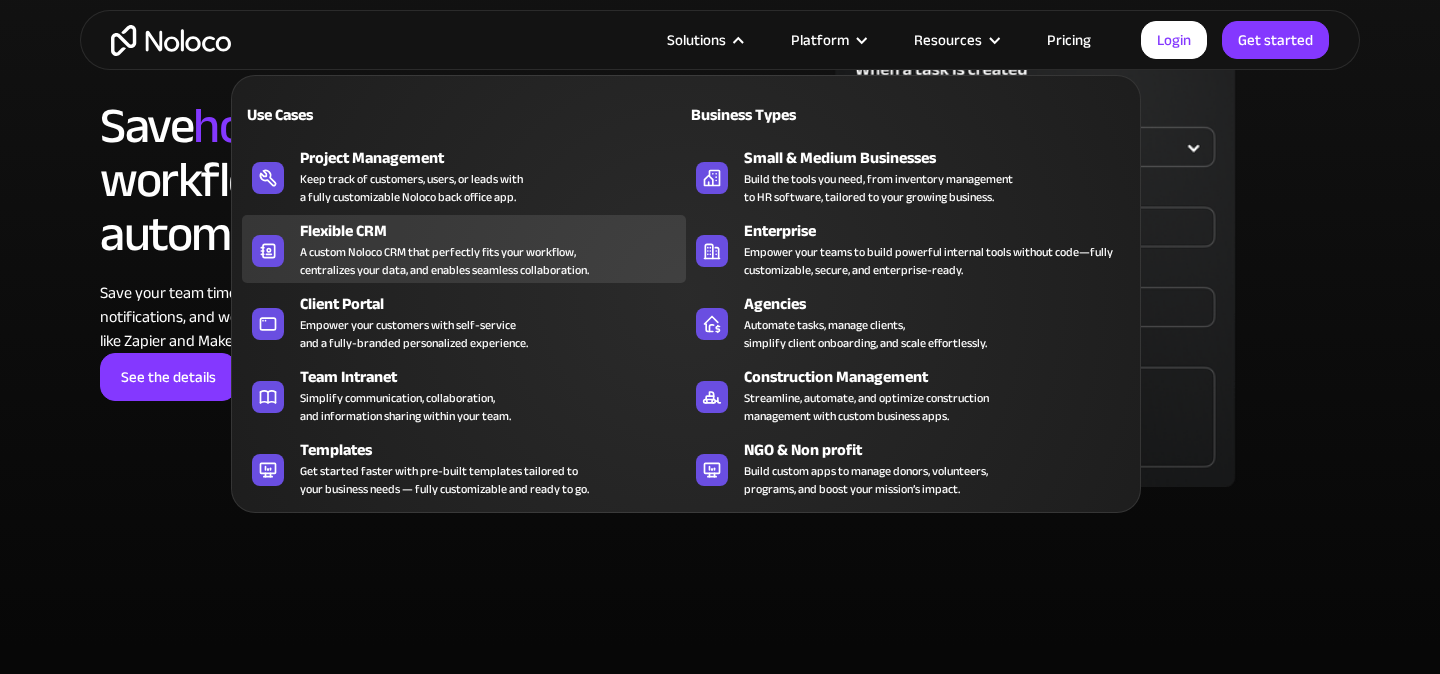 click on "A custom Noloco CRM that perfectly fits your workflow,  centralizes your data, and enables seamless collaboration." at bounding box center (444, 261) 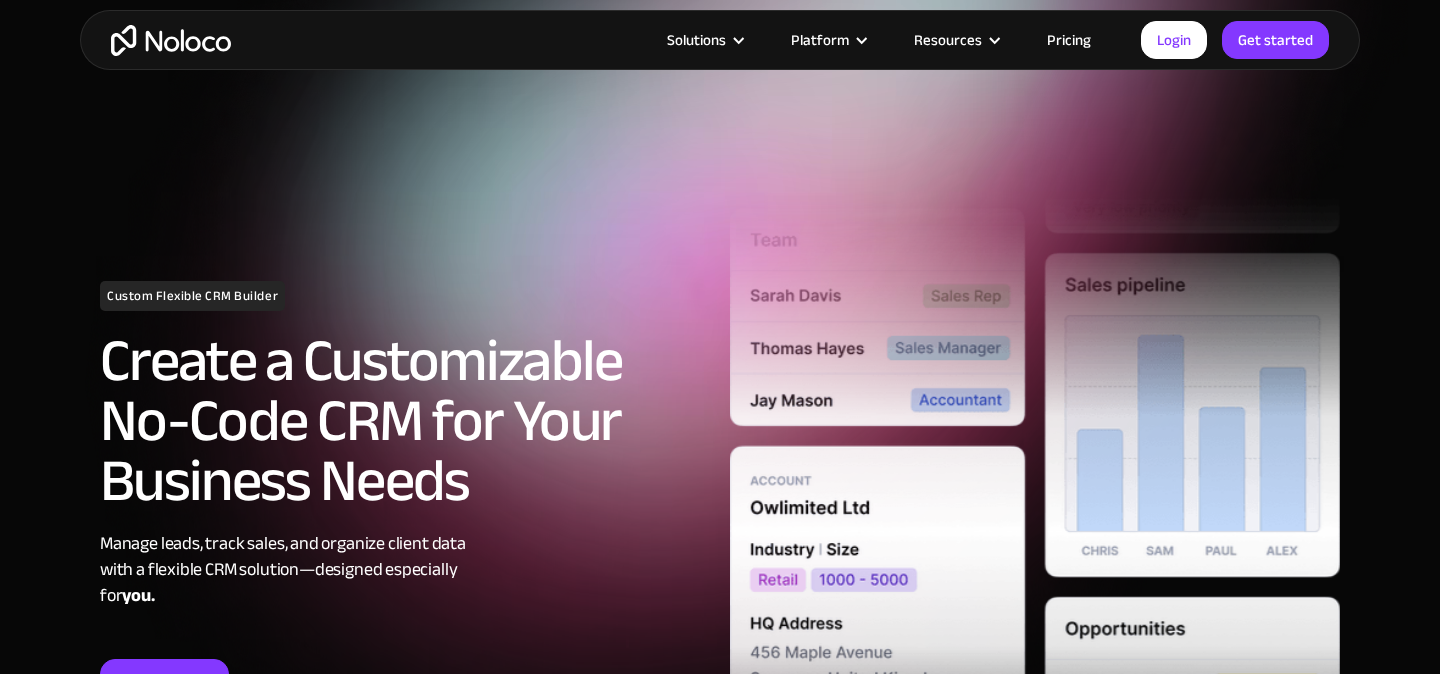 scroll, scrollTop: 190, scrollLeft: 0, axis: vertical 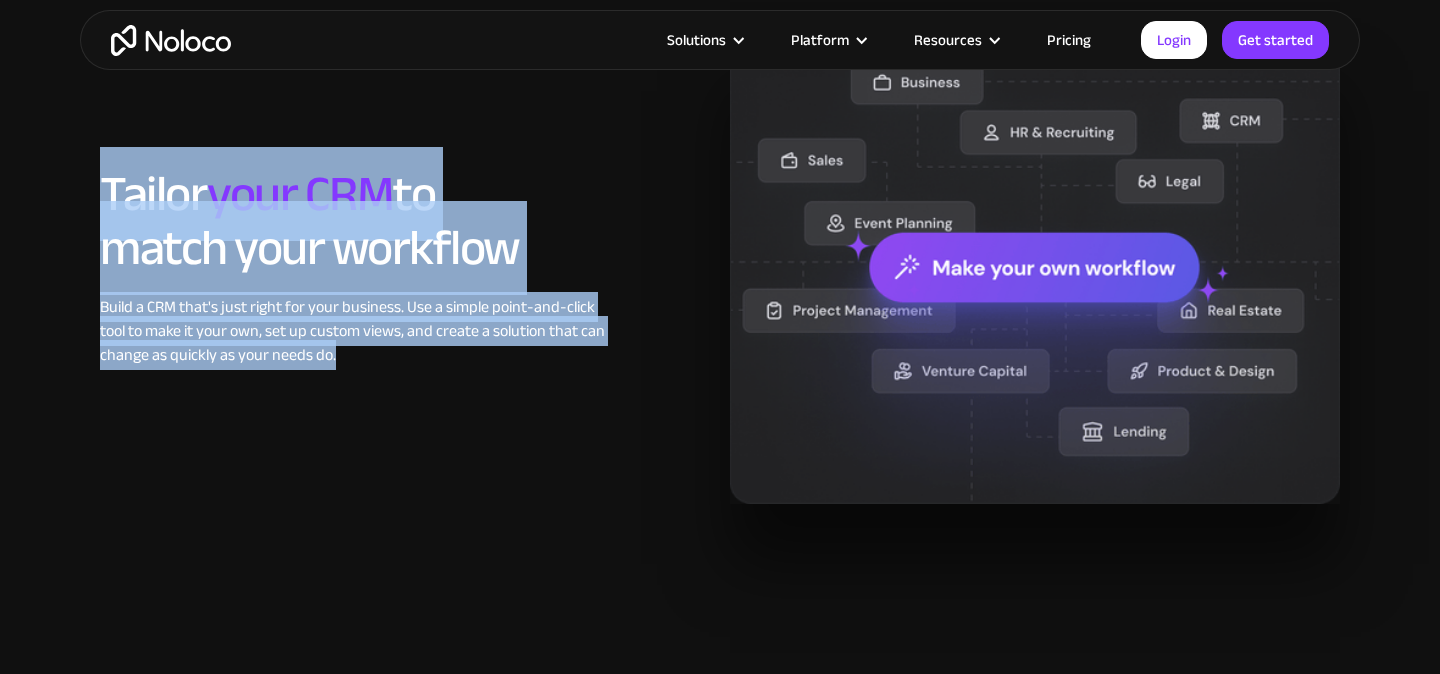 drag, startPoint x: 83, startPoint y: 182, endPoint x: 431, endPoint y: 367, distance: 394.118 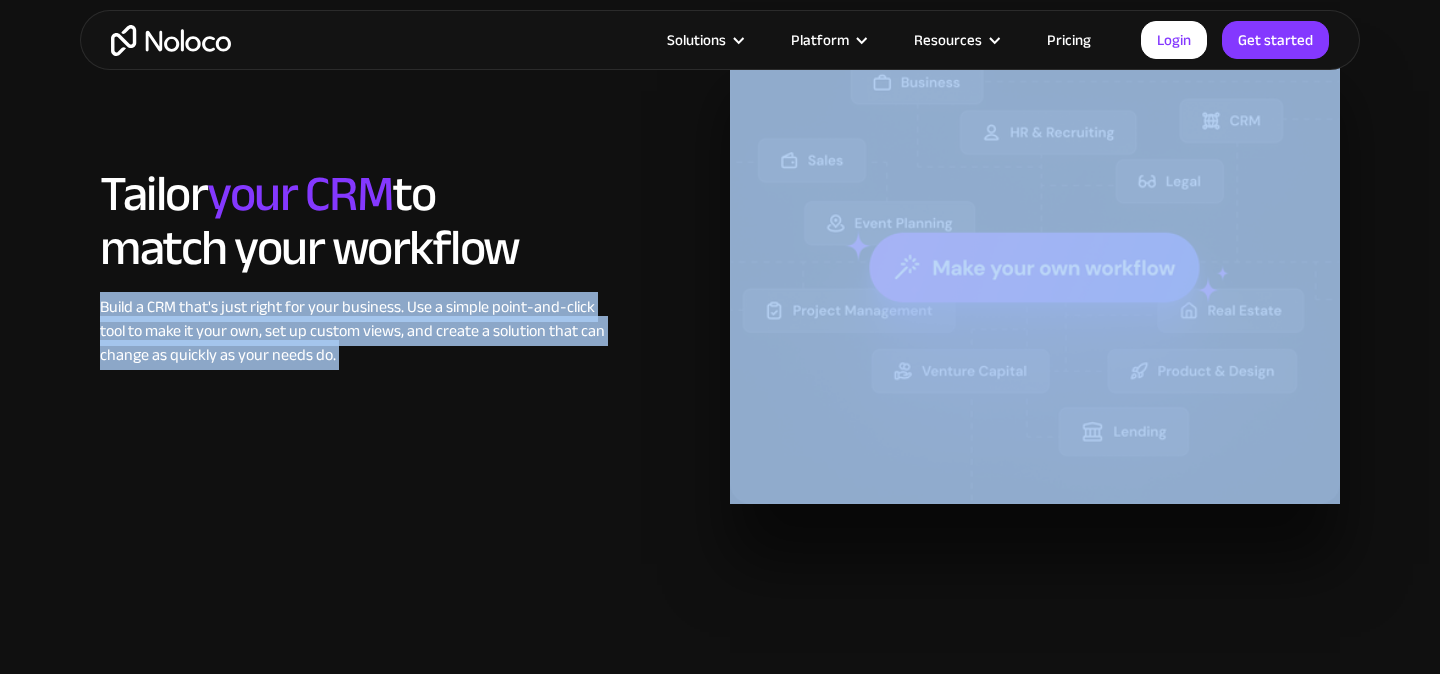 drag, startPoint x: 431, startPoint y: 367, endPoint x: 100, endPoint y: 304, distance: 336.94214 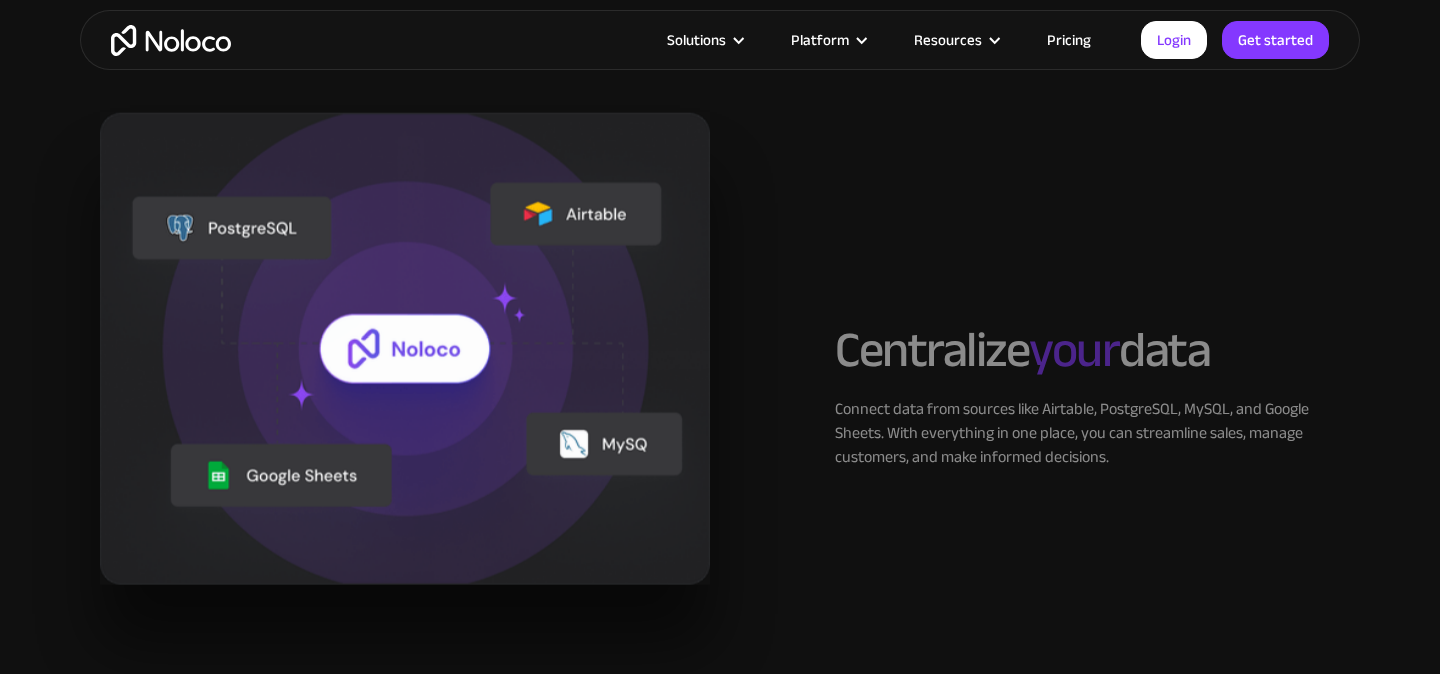 scroll, scrollTop: 2330, scrollLeft: 0, axis: vertical 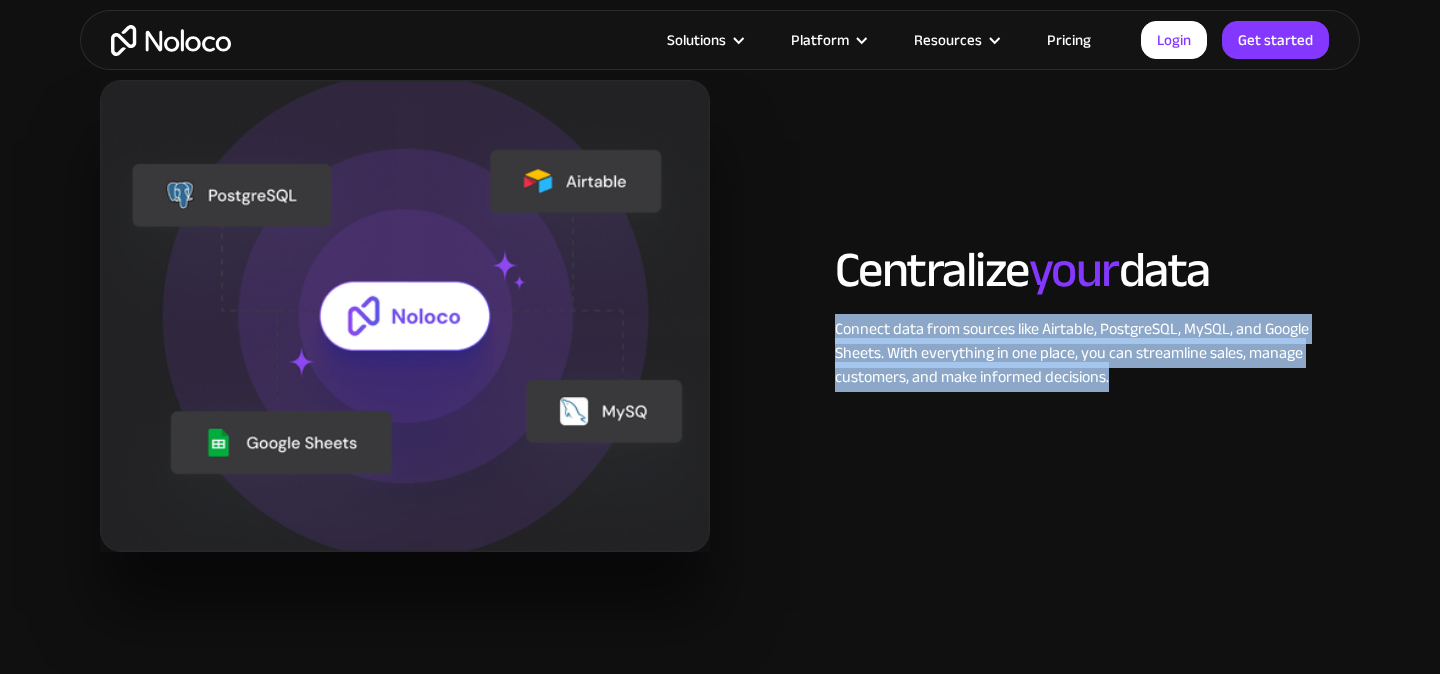 drag, startPoint x: 832, startPoint y: 322, endPoint x: 1192, endPoint y: 402, distance: 368.78177 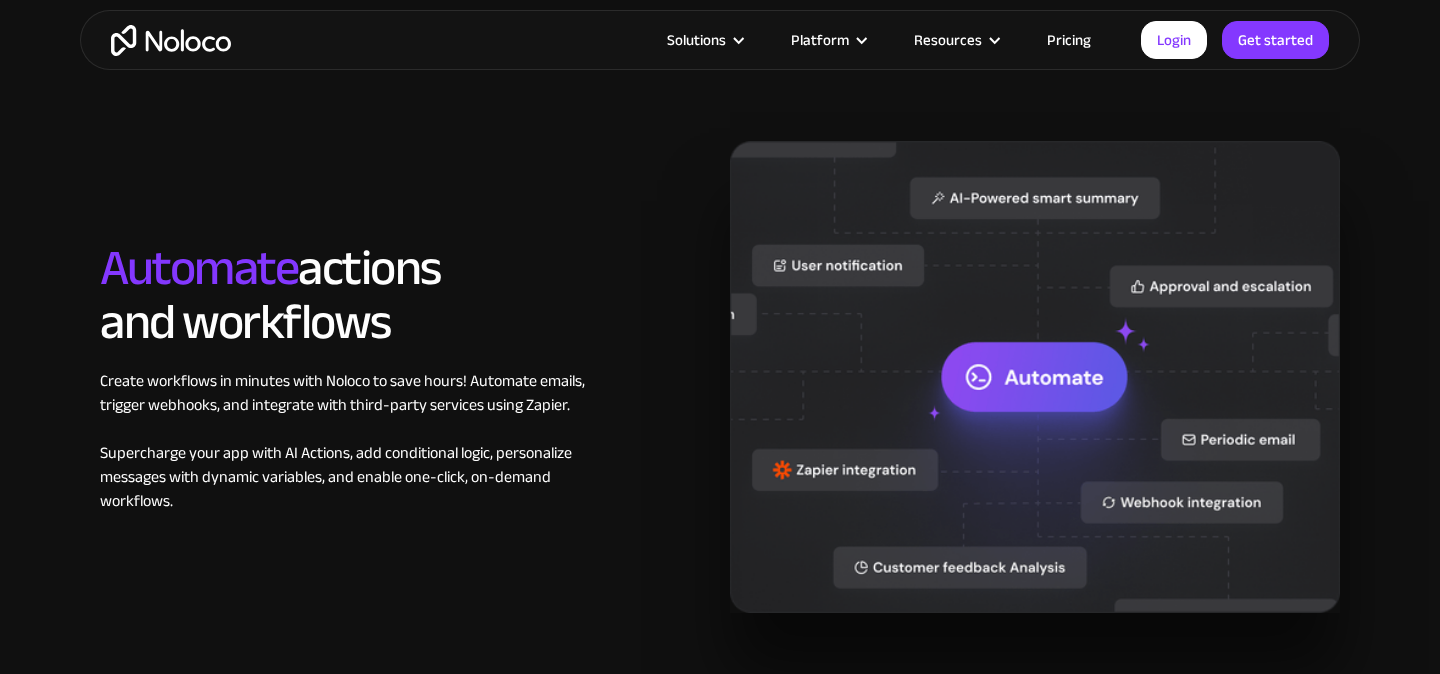 scroll, scrollTop: 3109, scrollLeft: 0, axis: vertical 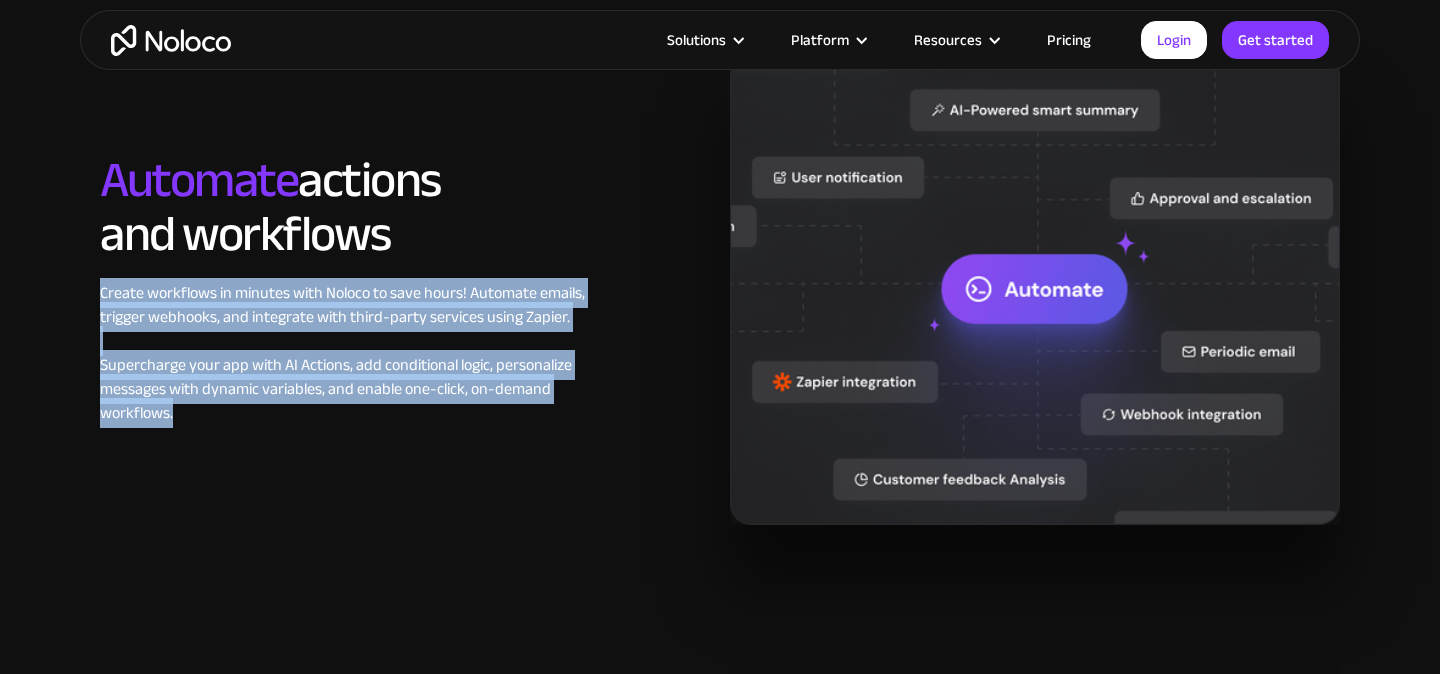 drag, startPoint x: 82, startPoint y: 296, endPoint x: 237, endPoint y: 410, distance: 192.40842 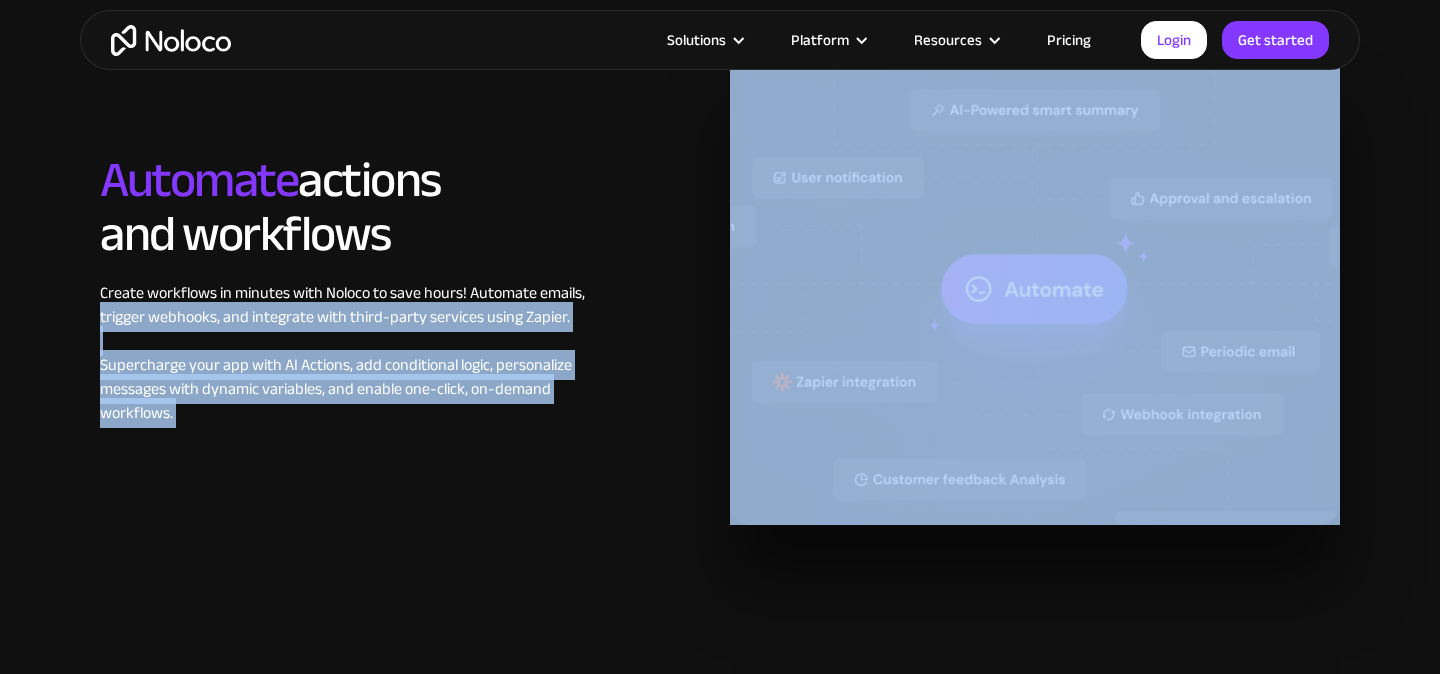 drag, startPoint x: 237, startPoint y: 410, endPoint x: 122, endPoint y: 311, distance: 151.74321 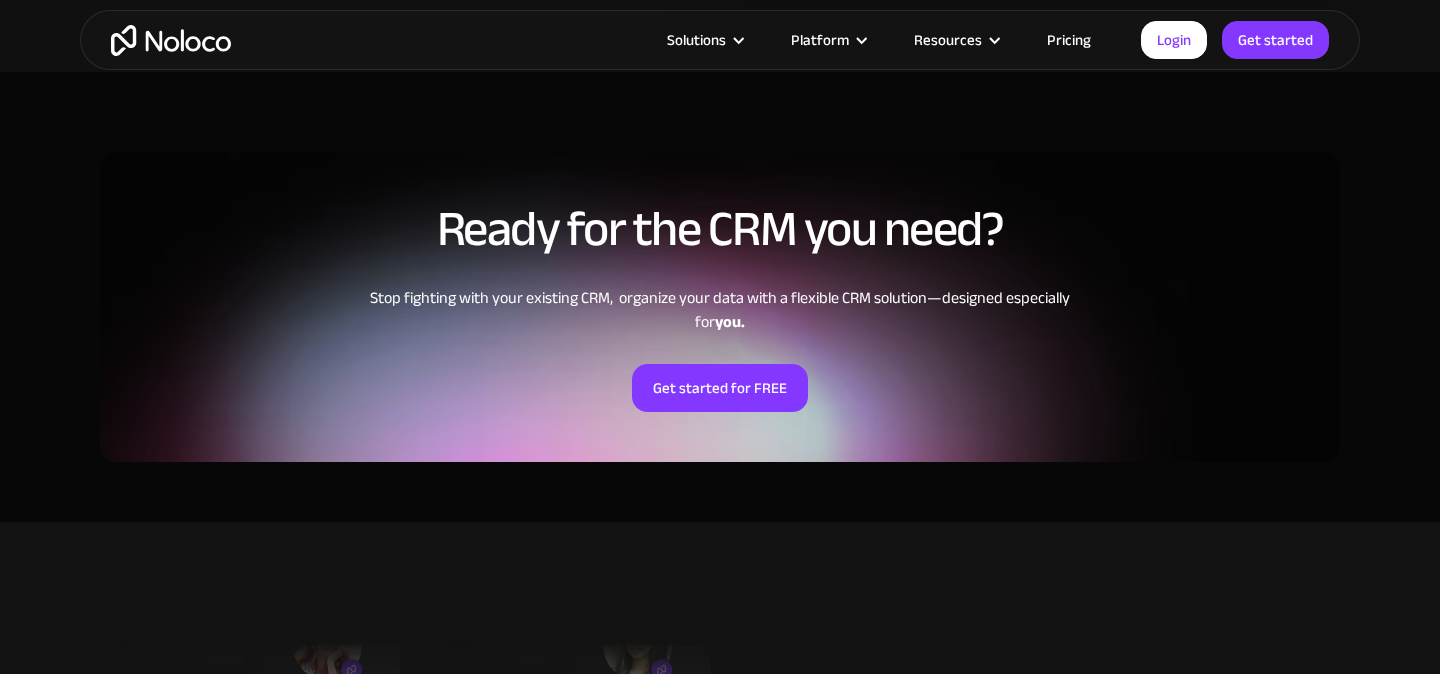 scroll, scrollTop: 3763, scrollLeft: 0, axis: vertical 